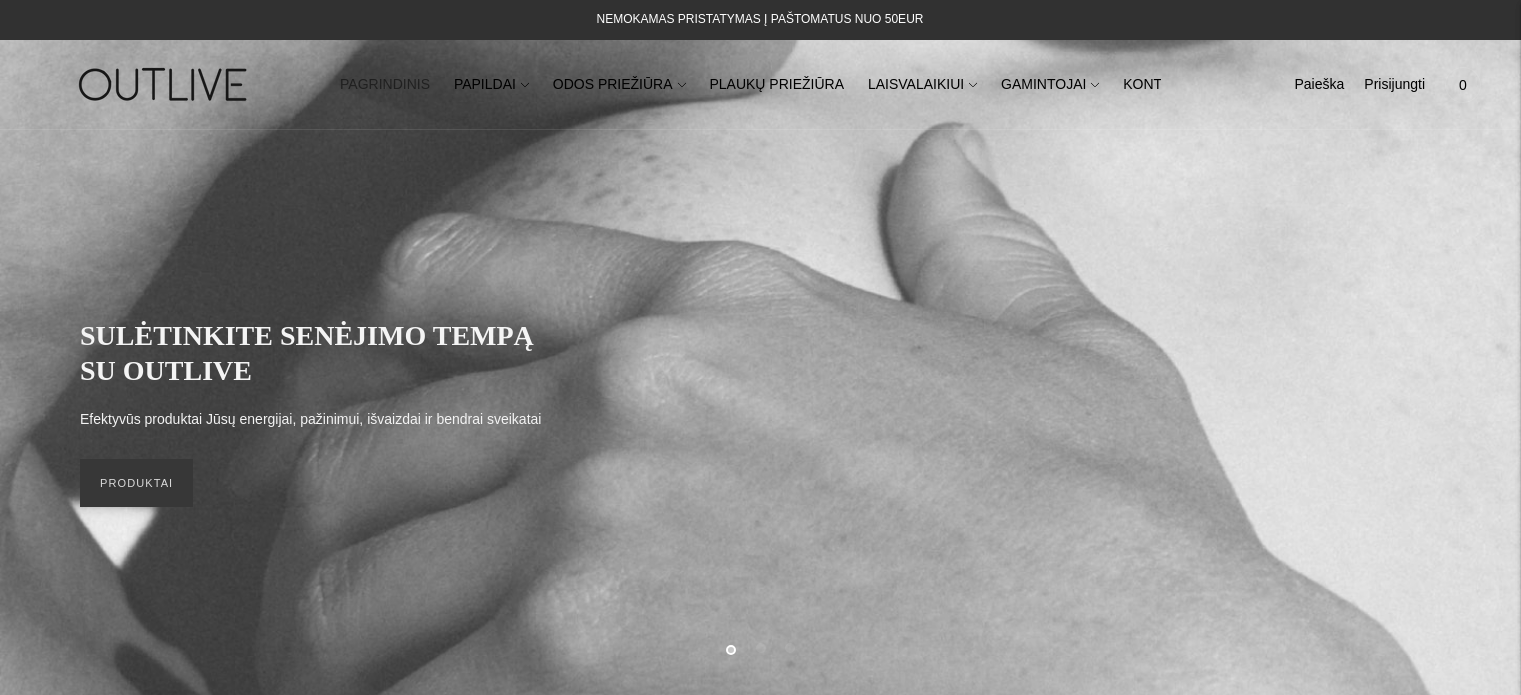 scroll, scrollTop: 0, scrollLeft: 0, axis: both 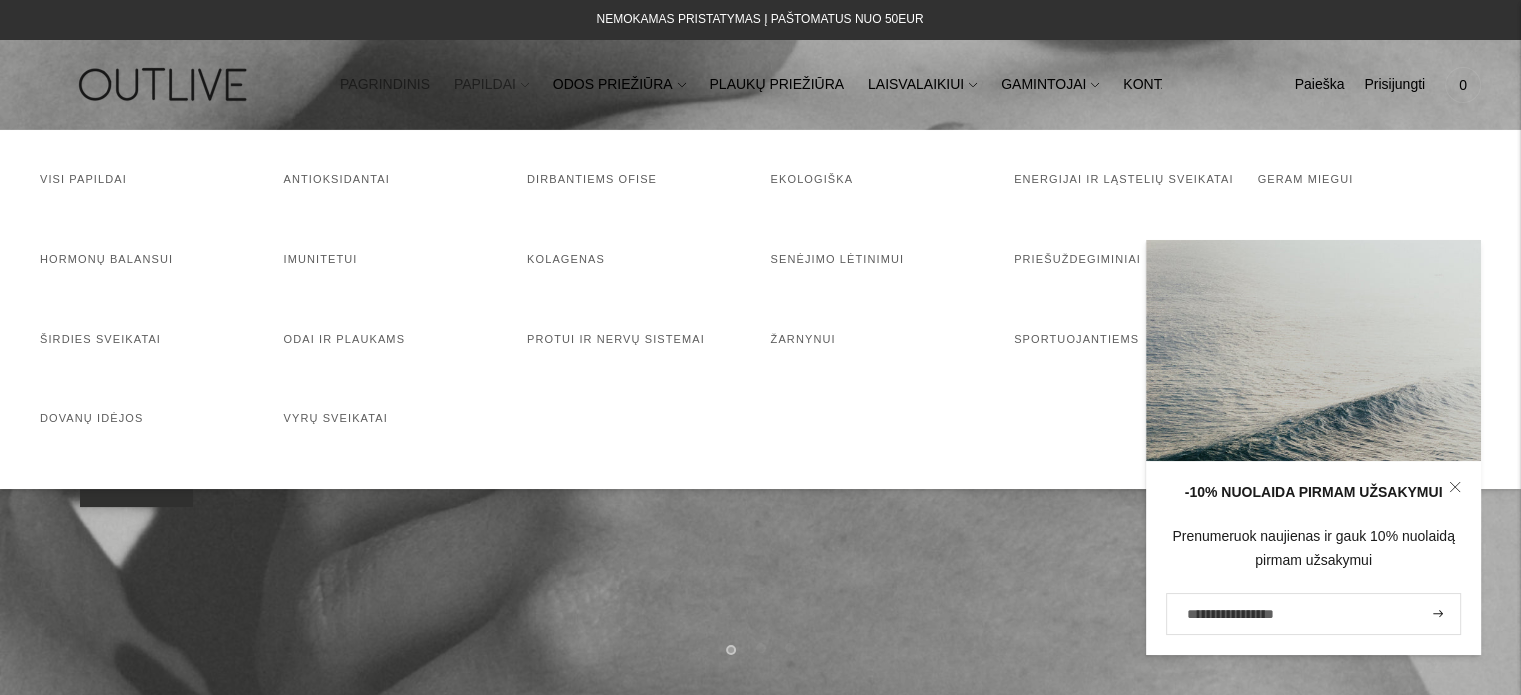 click 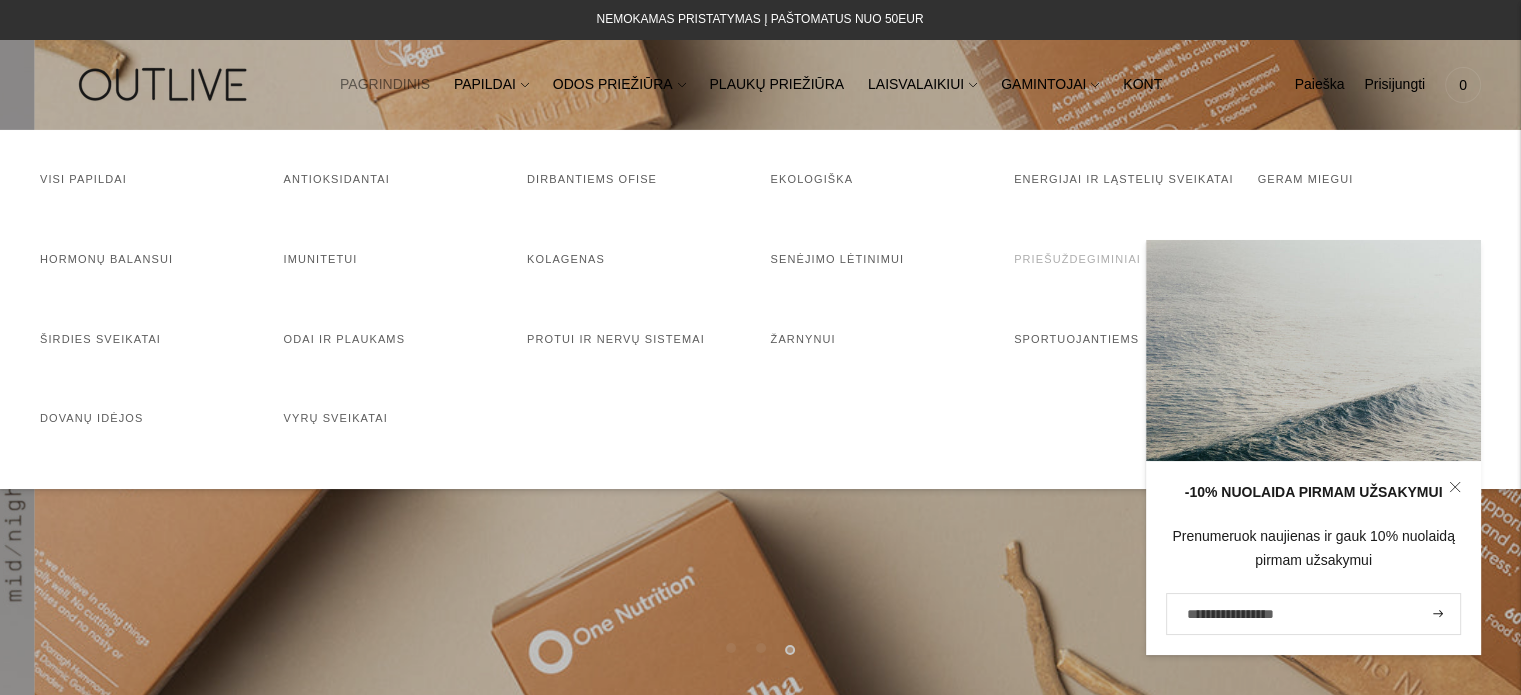 click on "Priešuždegiminiai" 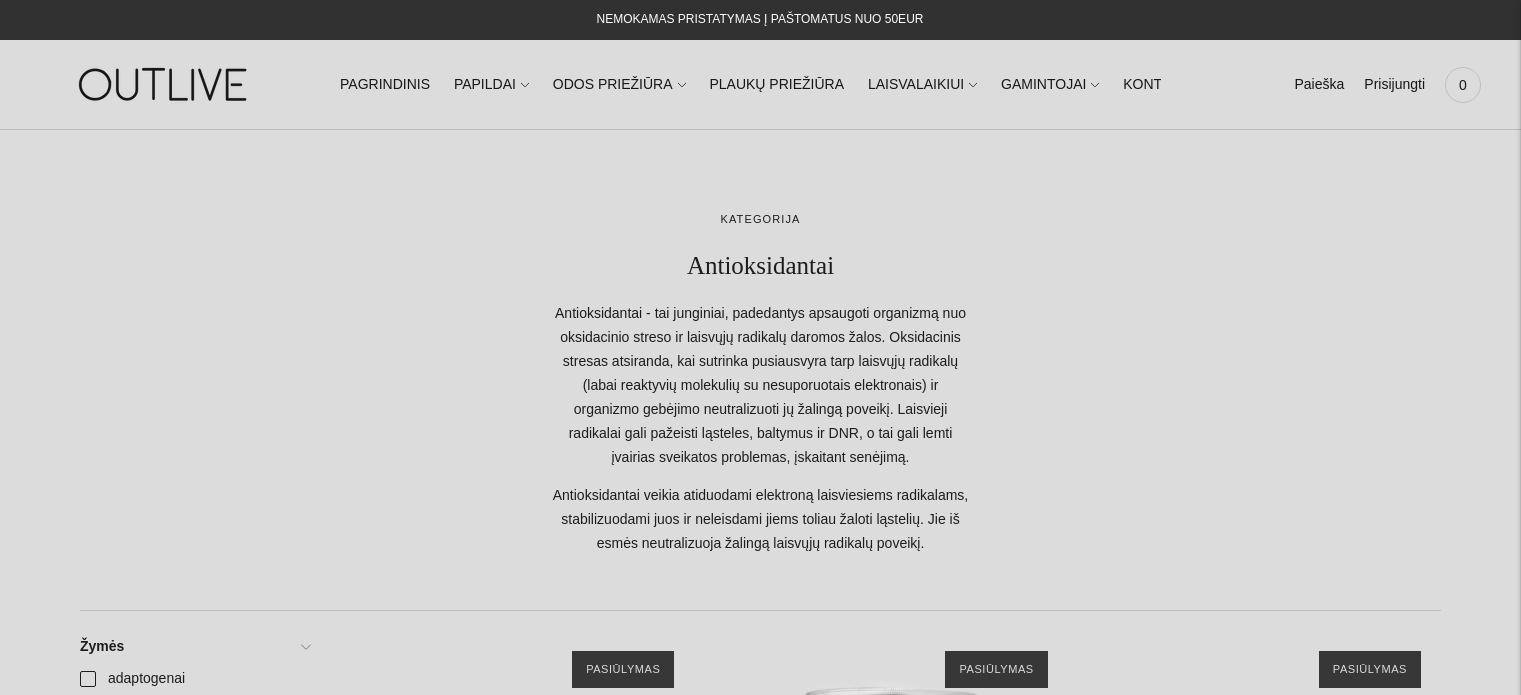 scroll, scrollTop: 0, scrollLeft: 0, axis: both 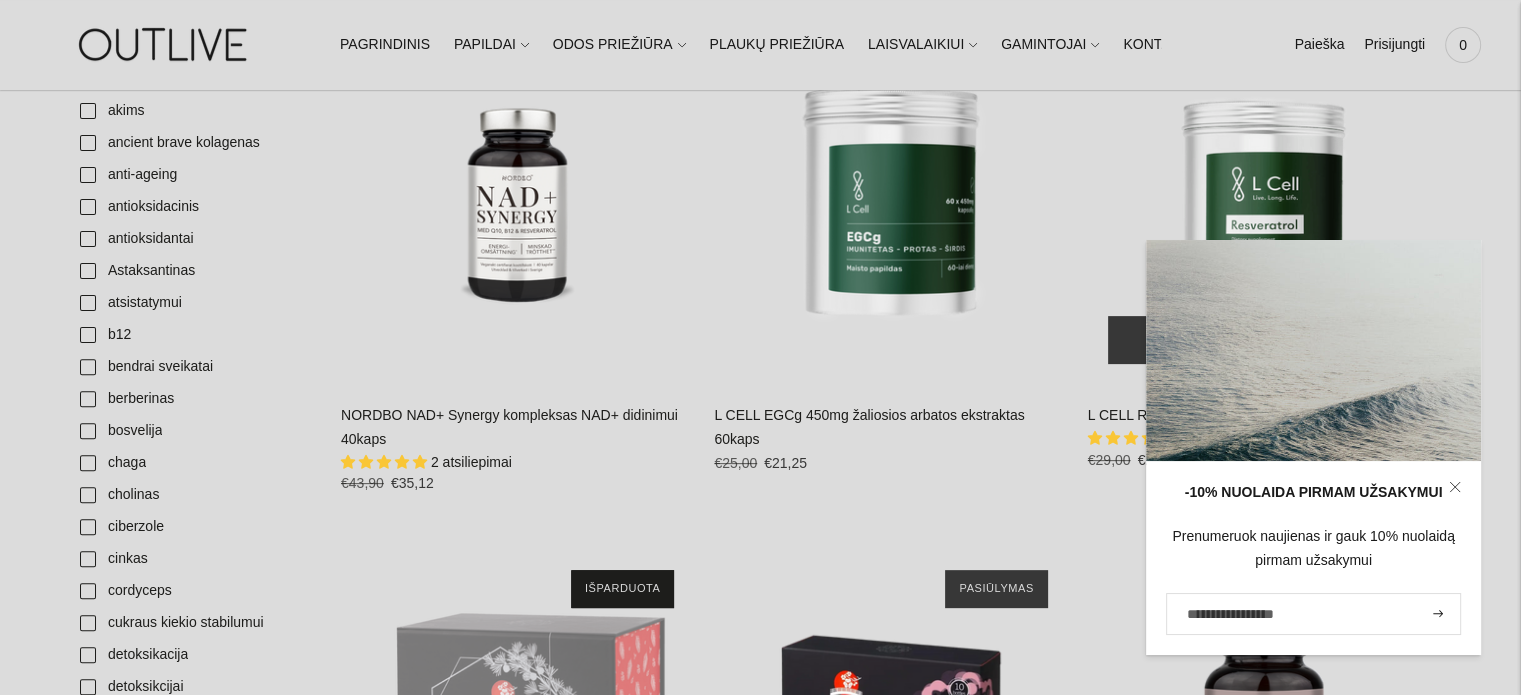 click at bounding box center [1264, 207] 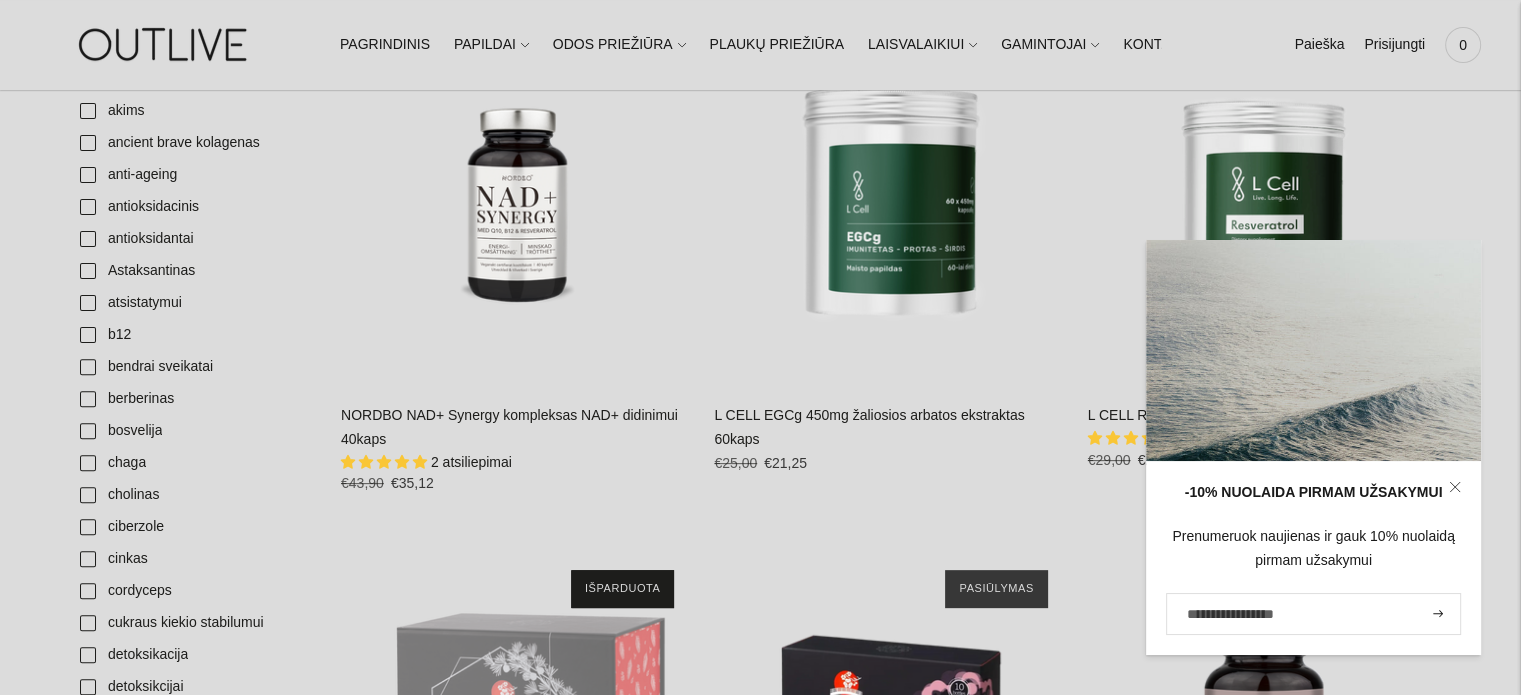click 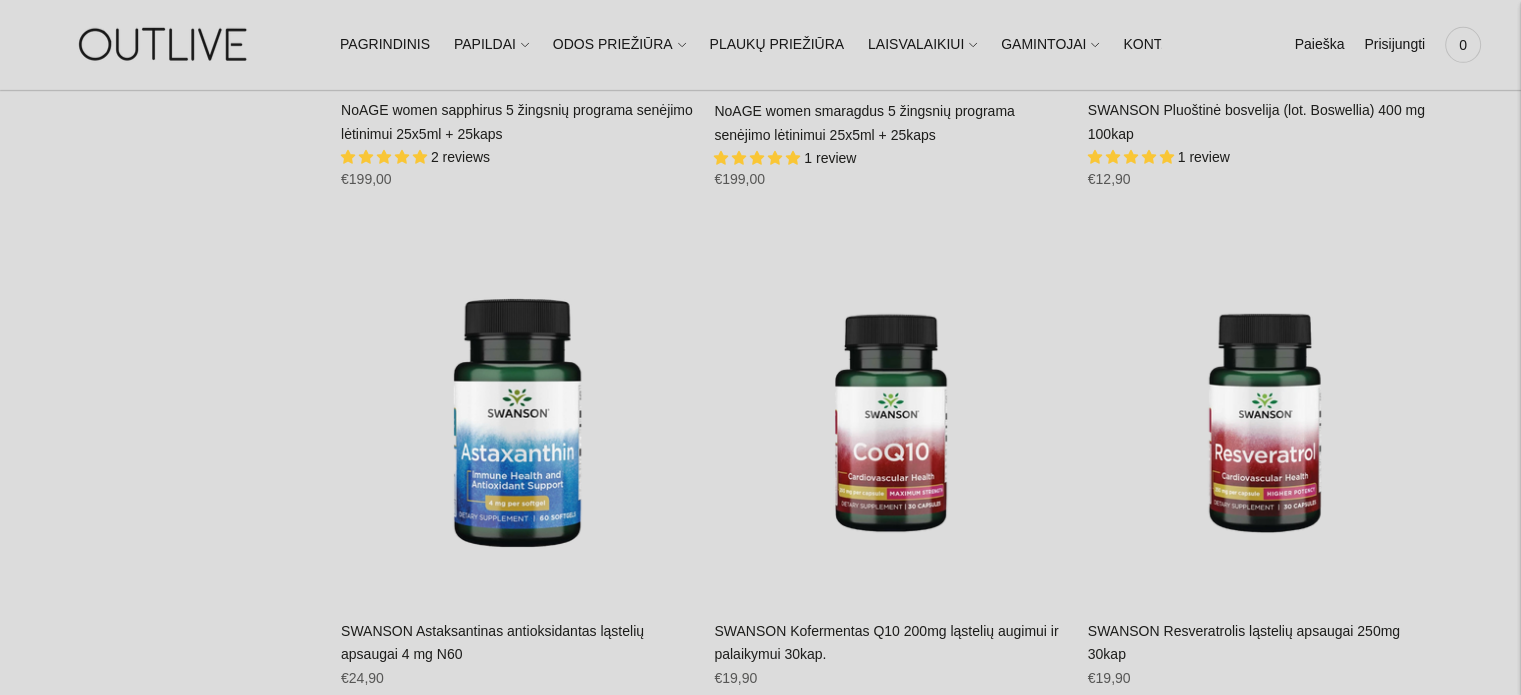 scroll, scrollTop: 6700, scrollLeft: 0, axis: vertical 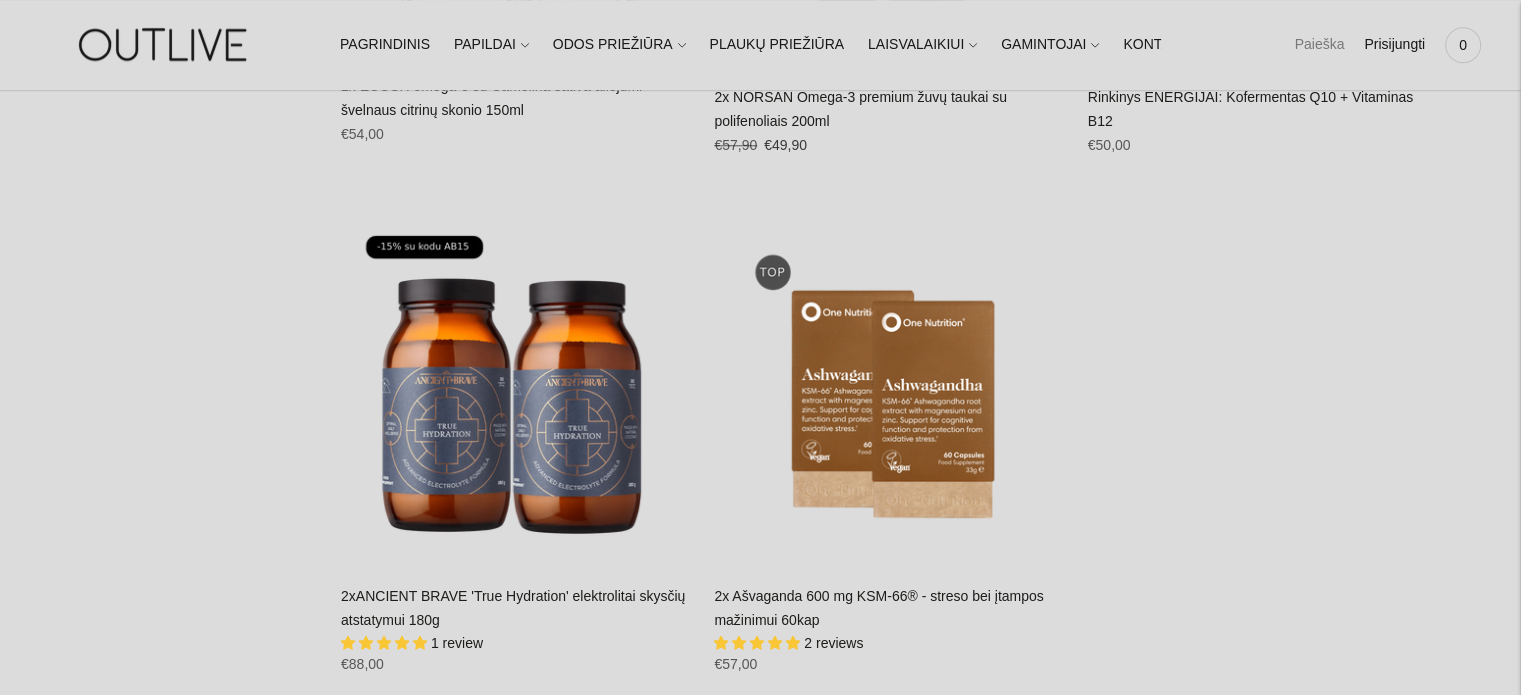 click on "Paieška" at bounding box center (1319, 45) 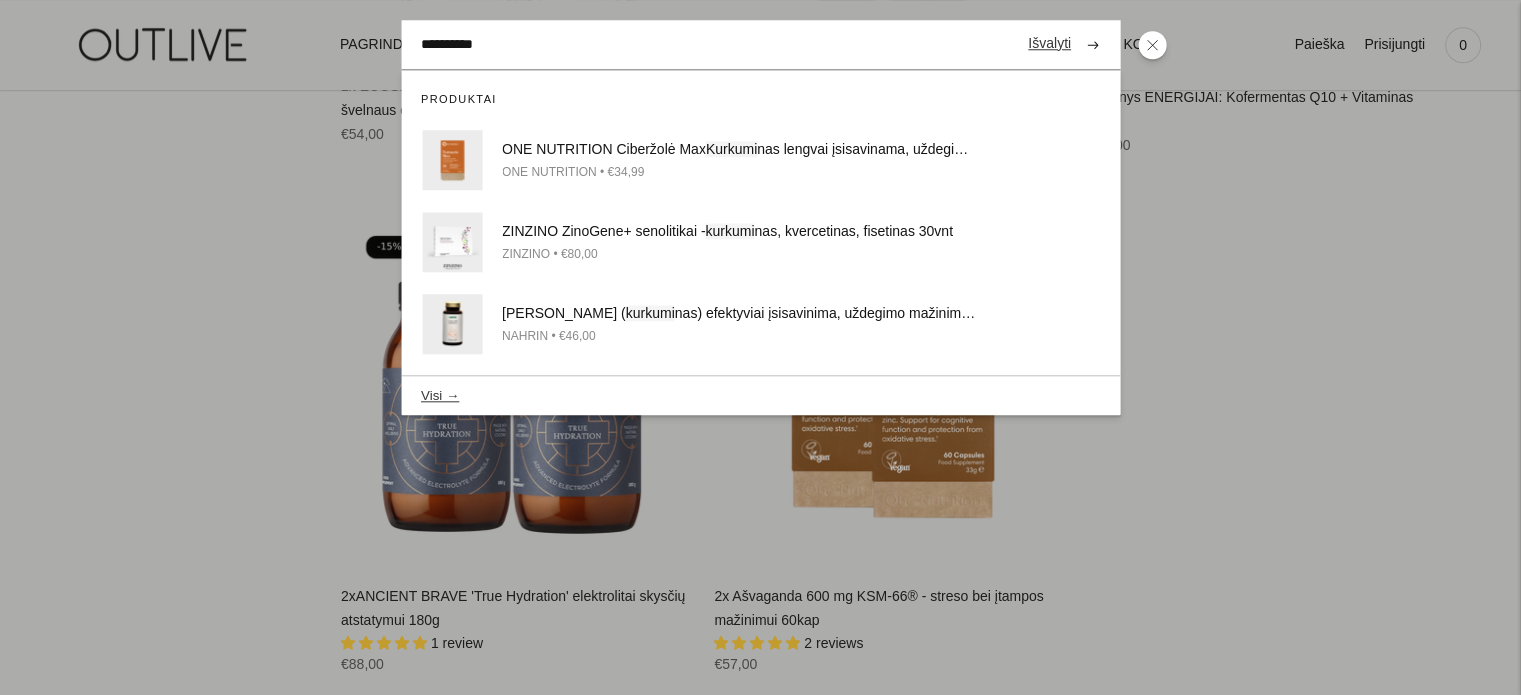 type on "**********" 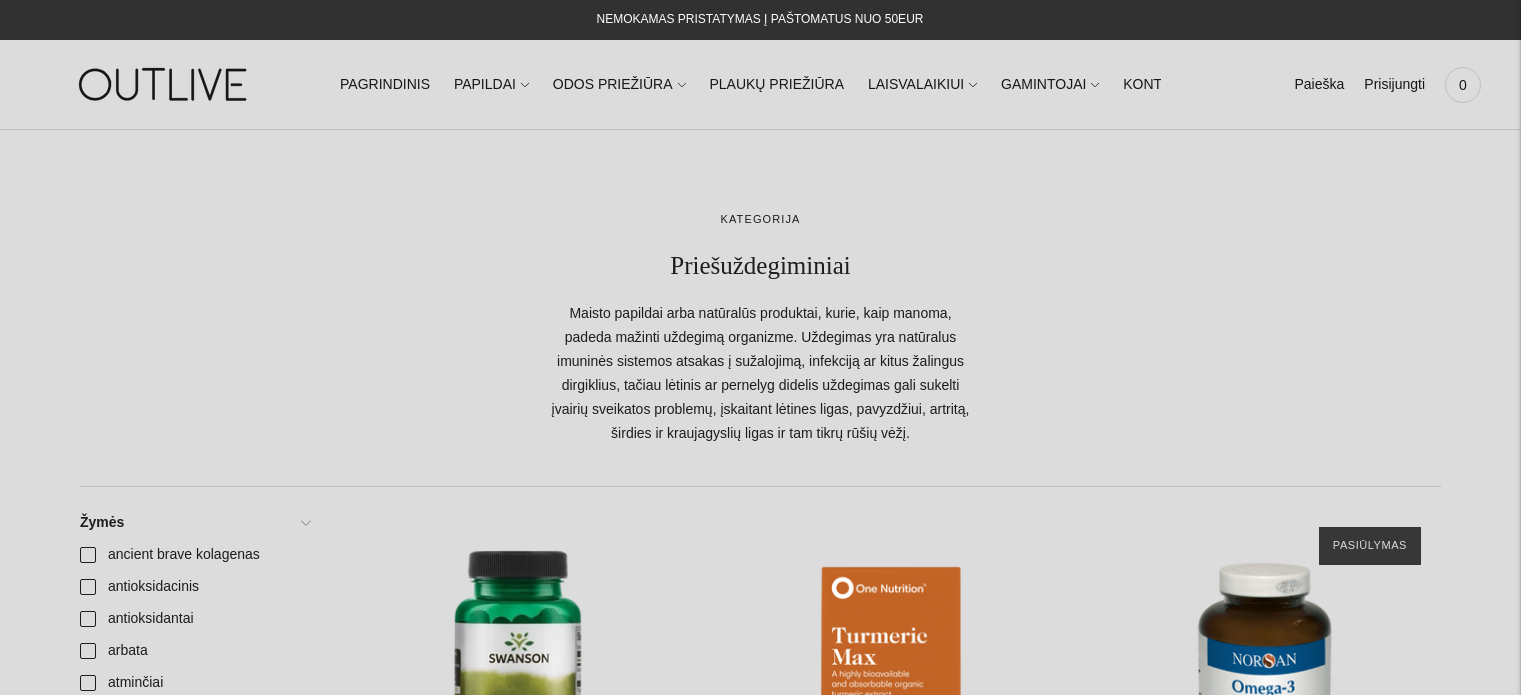 scroll, scrollTop: 0, scrollLeft: 0, axis: both 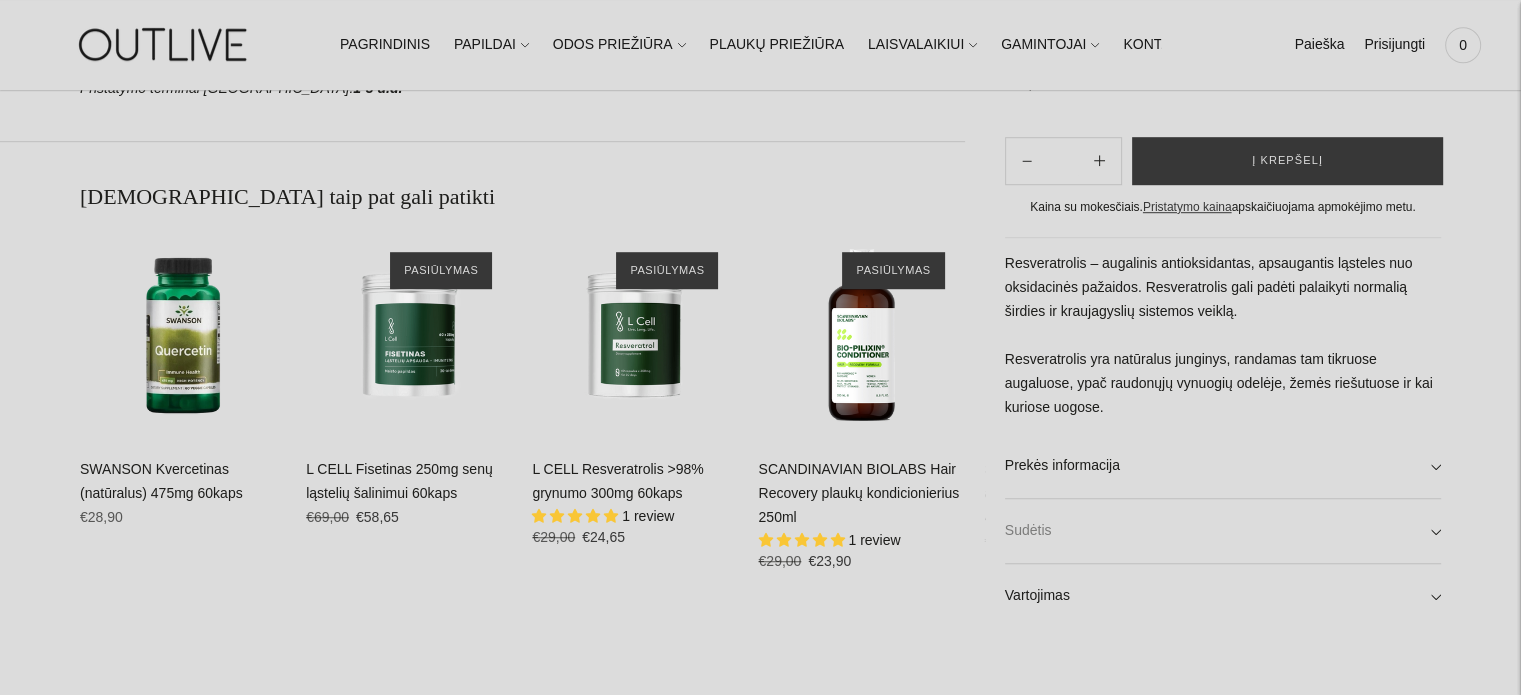click on "Sudėtis" at bounding box center (1223, 531) 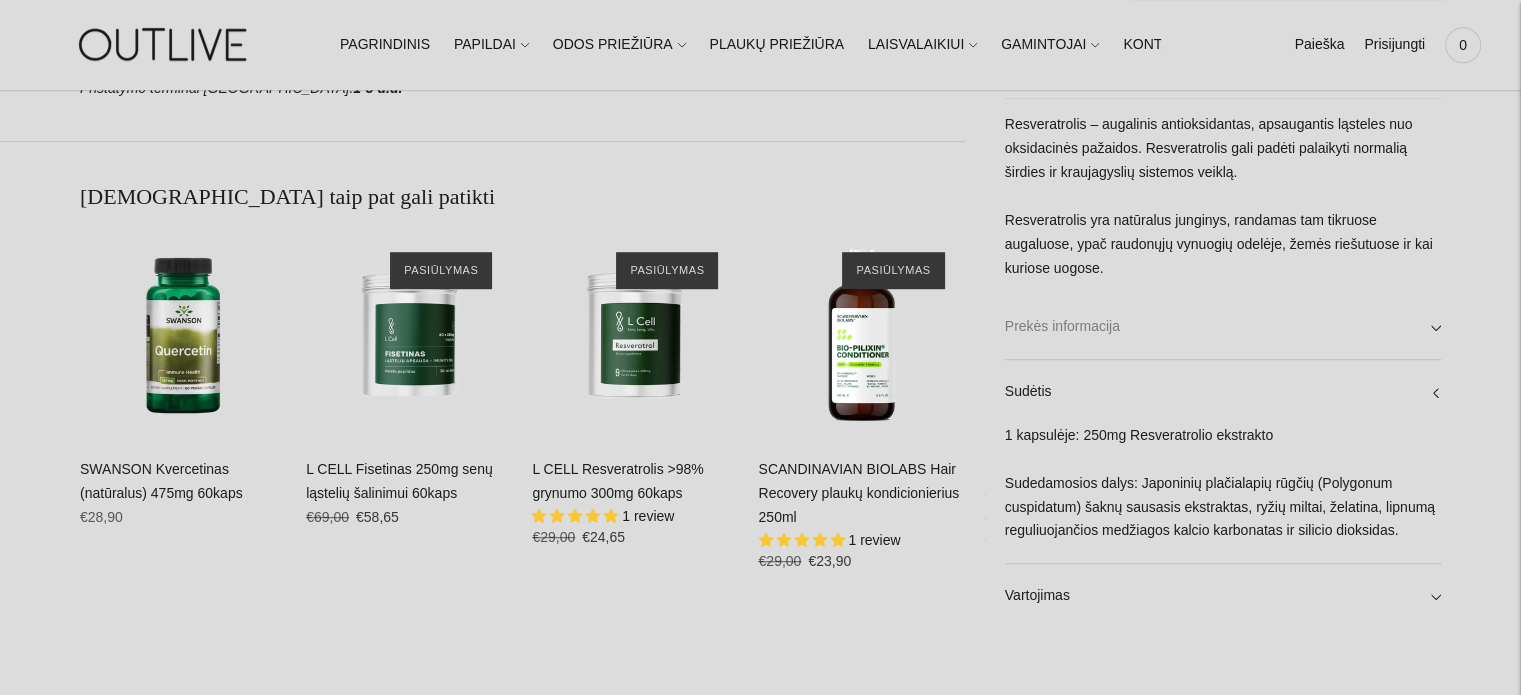 click on "Prekės informacija" at bounding box center [1223, 327] 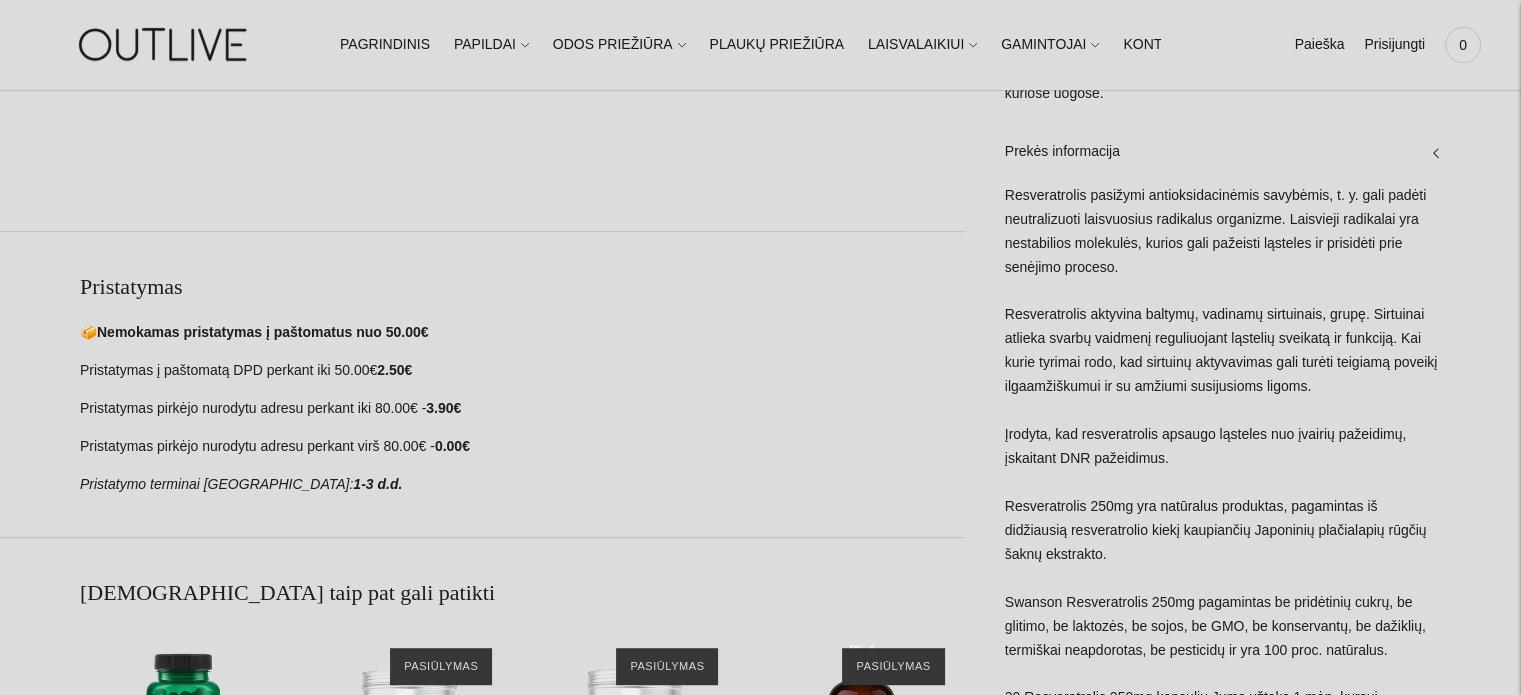 scroll, scrollTop: 900, scrollLeft: 0, axis: vertical 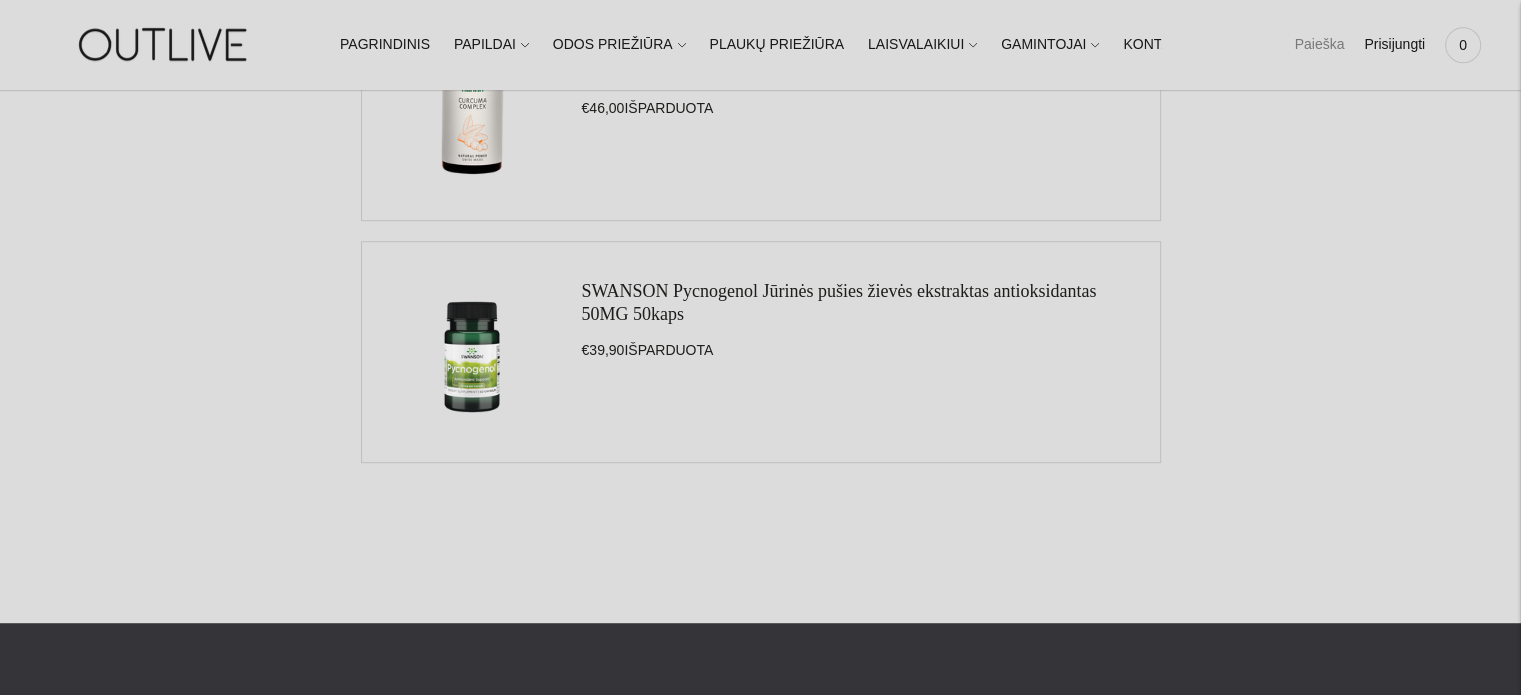 click on "Paieška" at bounding box center [1319, 45] 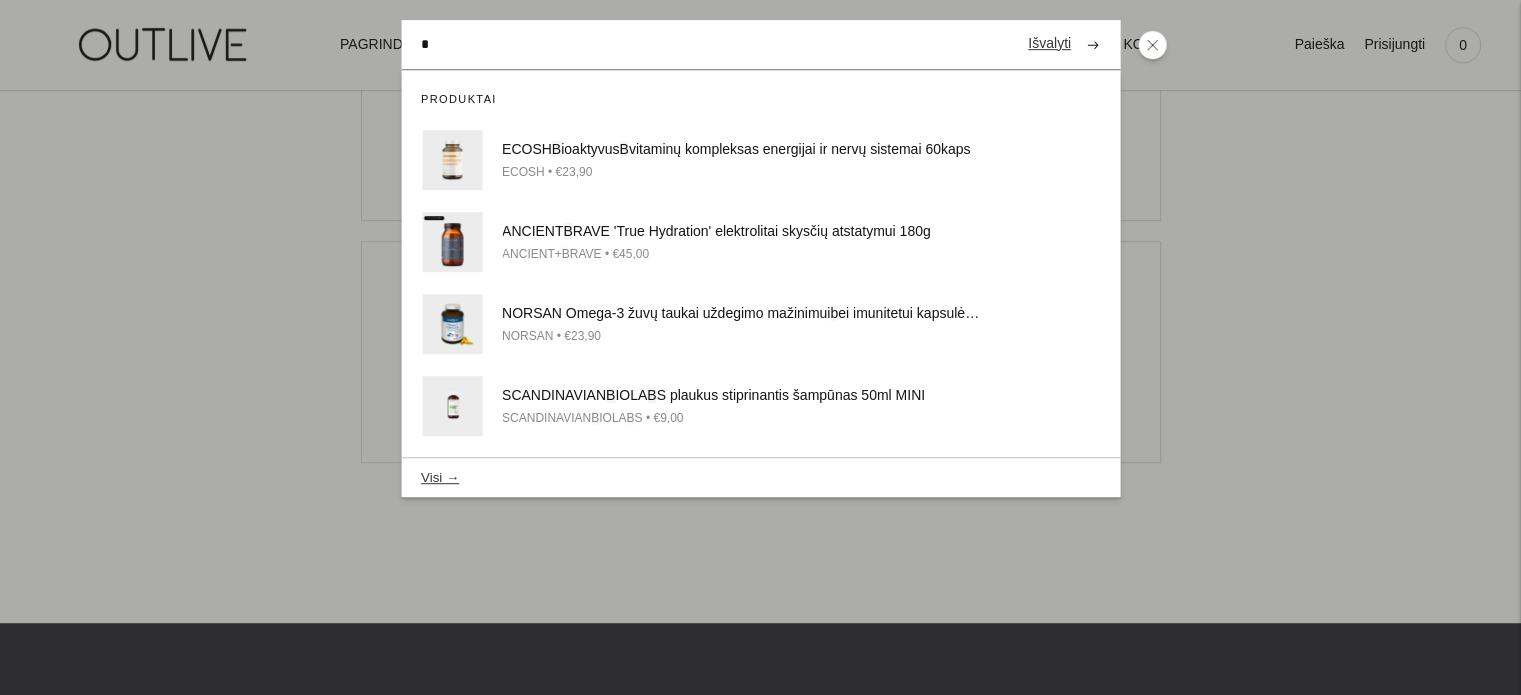 type on "*" 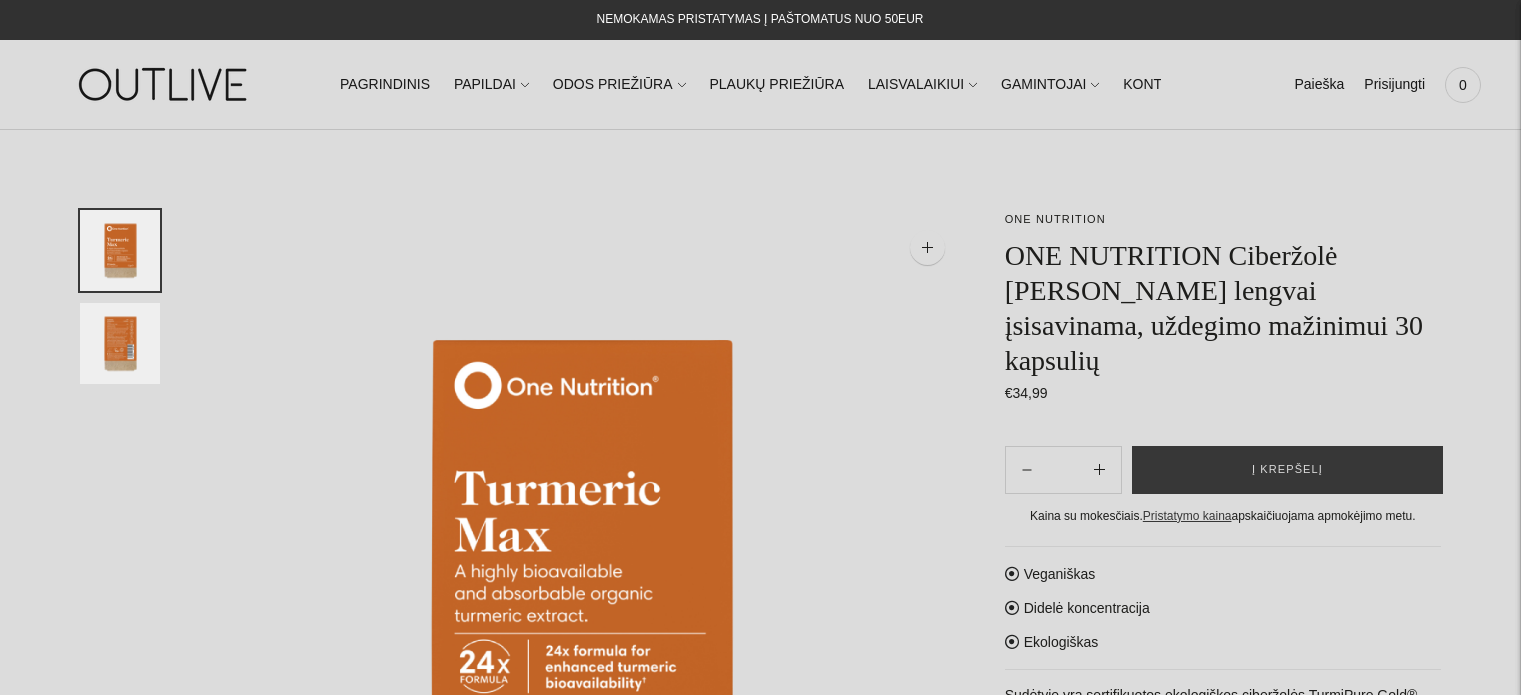 scroll, scrollTop: 0, scrollLeft: 0, axis: both 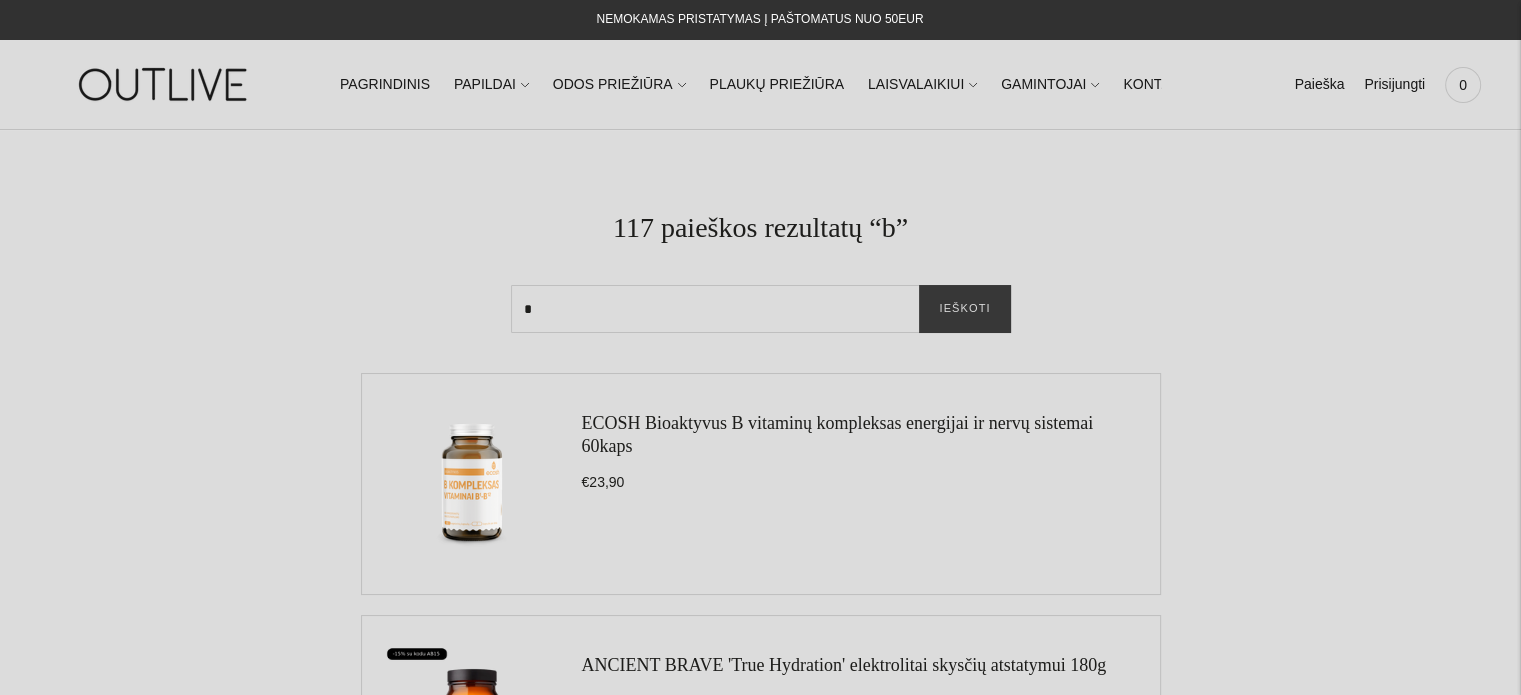click on "*" at bounding box center (761, 309) 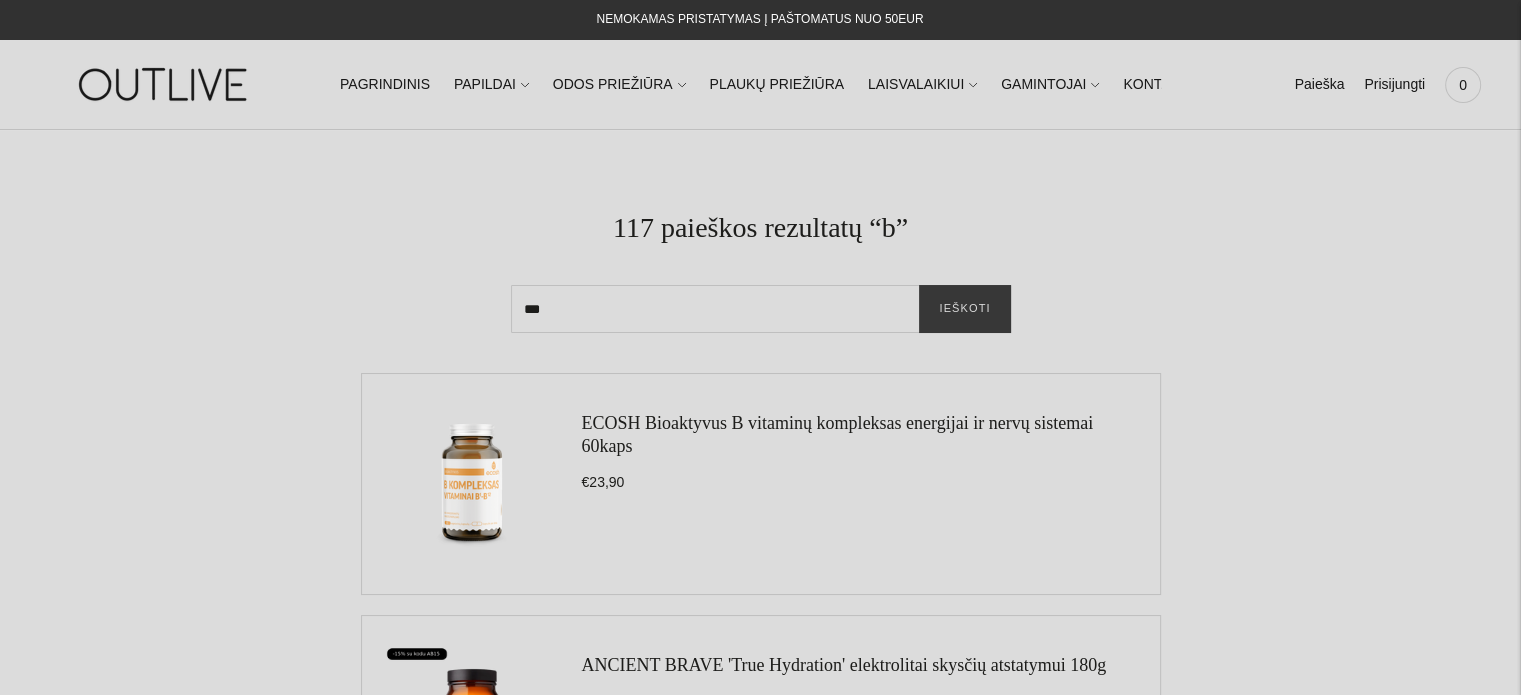 type on "***" 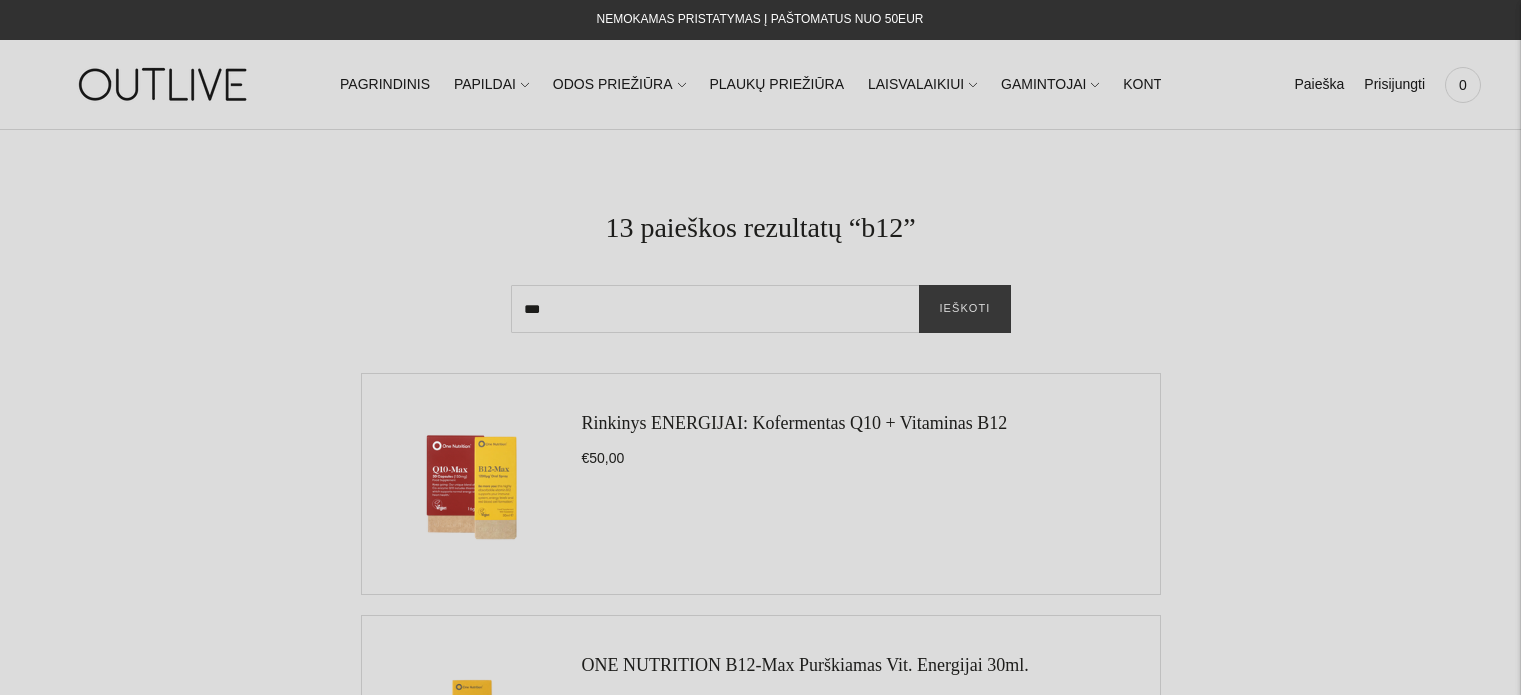 scroll, scrollTop: 0, scrollLeft: 0, axis: both 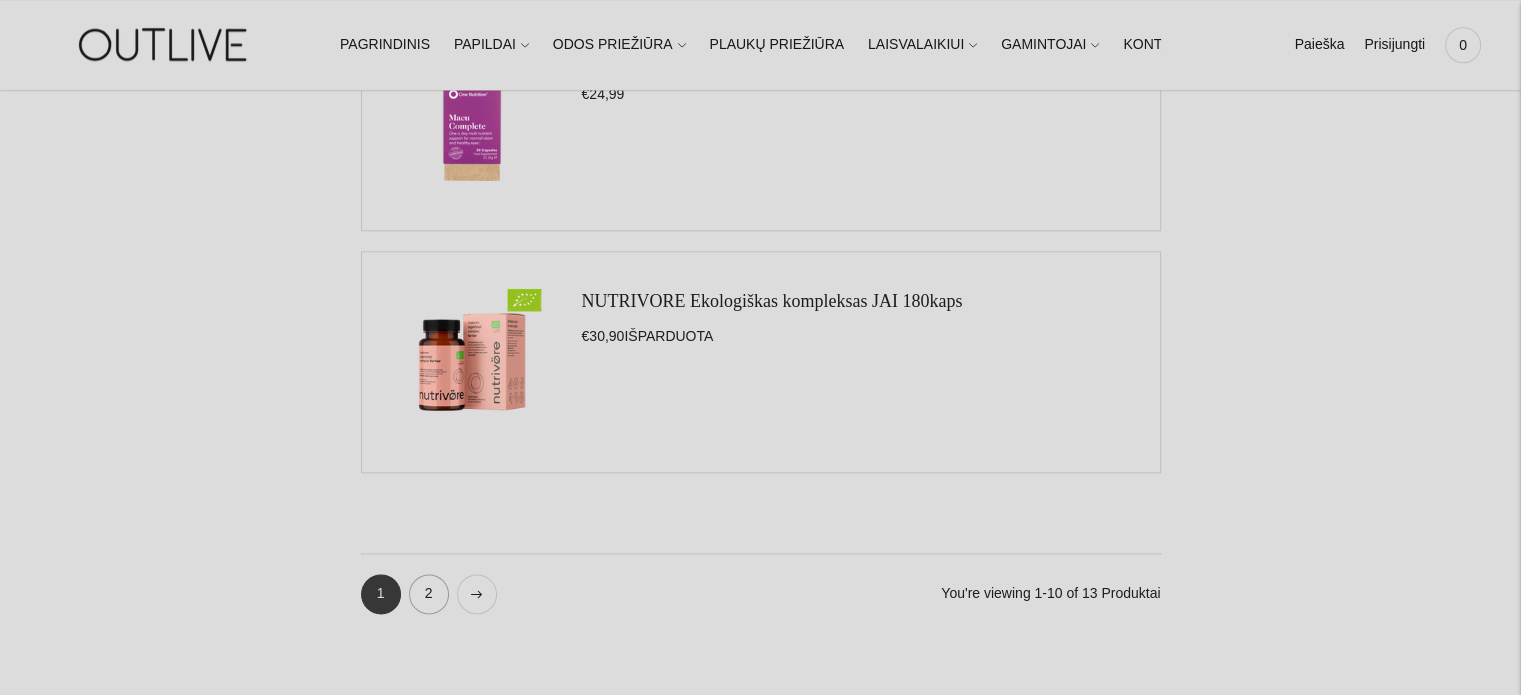 click on "2" at bounding box center (429, 594) 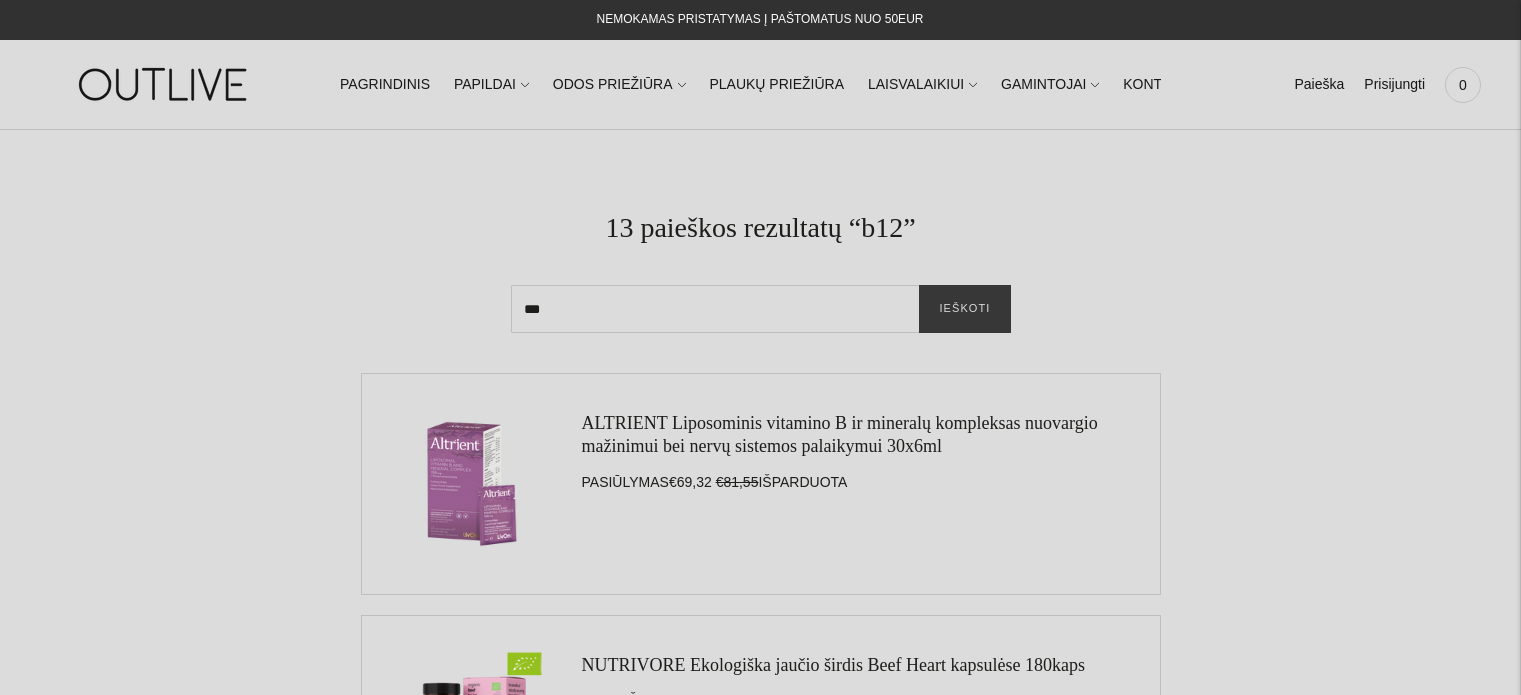 scroll, scrollTop: 0, scrollLeft: 0, axis: both 